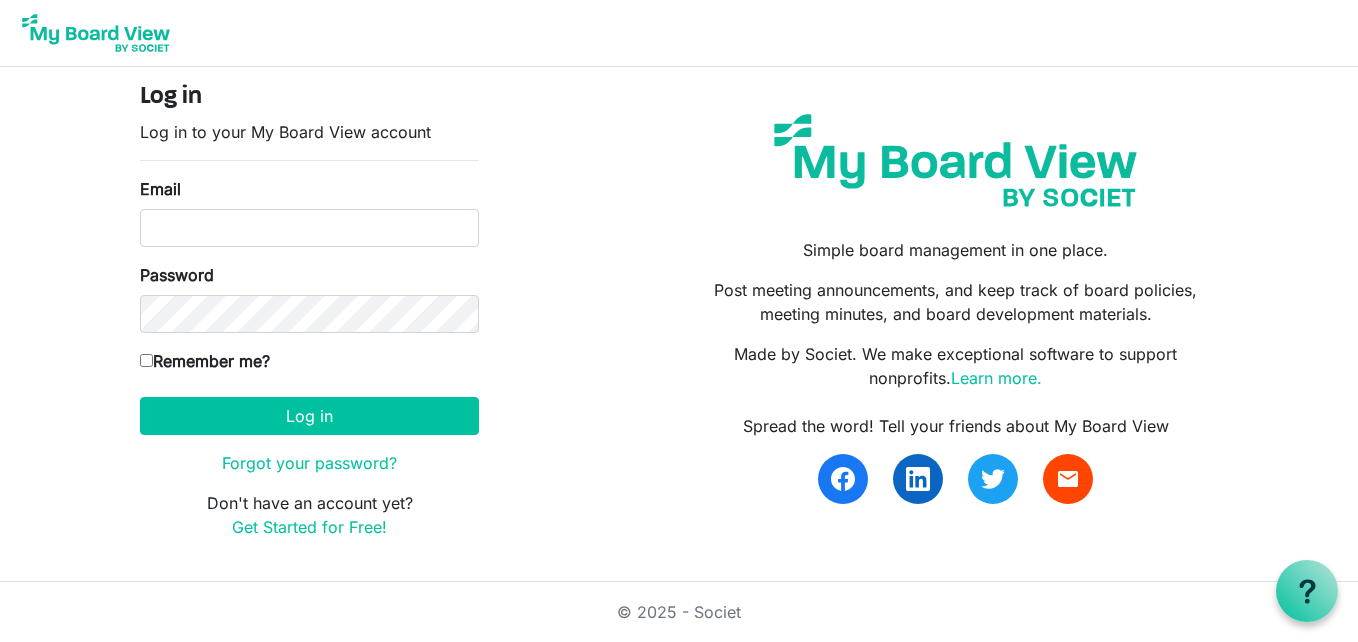 scroll, scrollTop: 0, scrollLeft: 0, axis: both 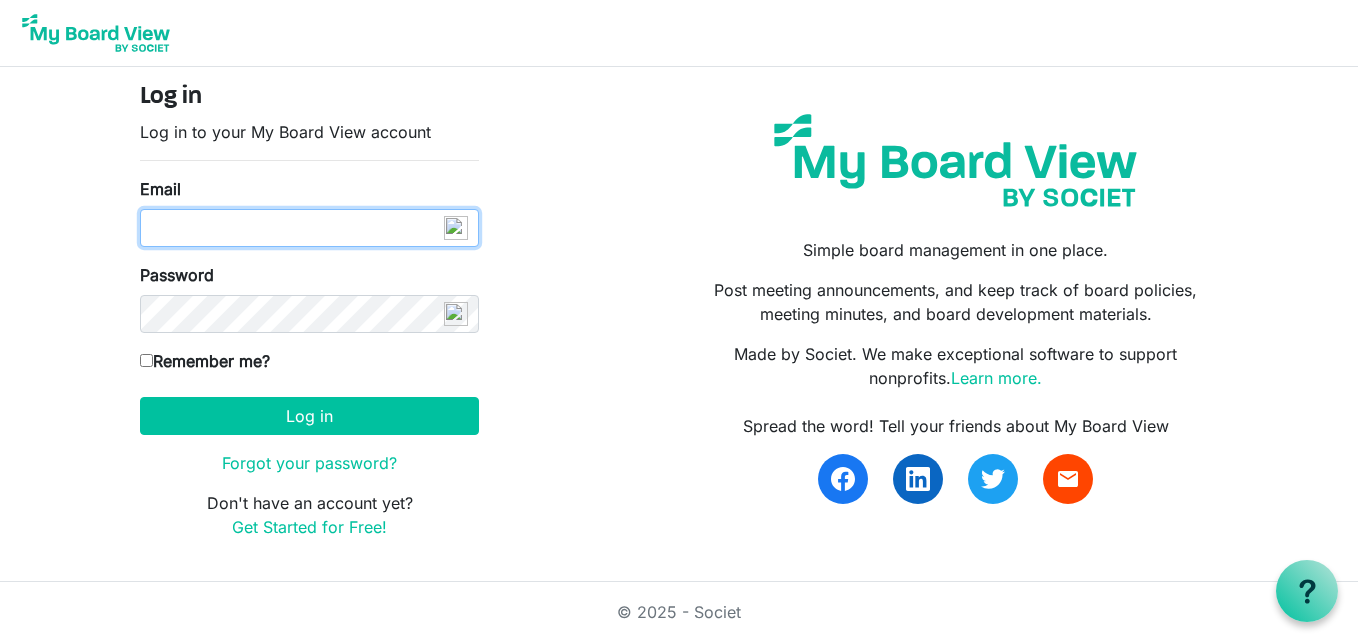 click on "Email" at bounding box center (309, 228) 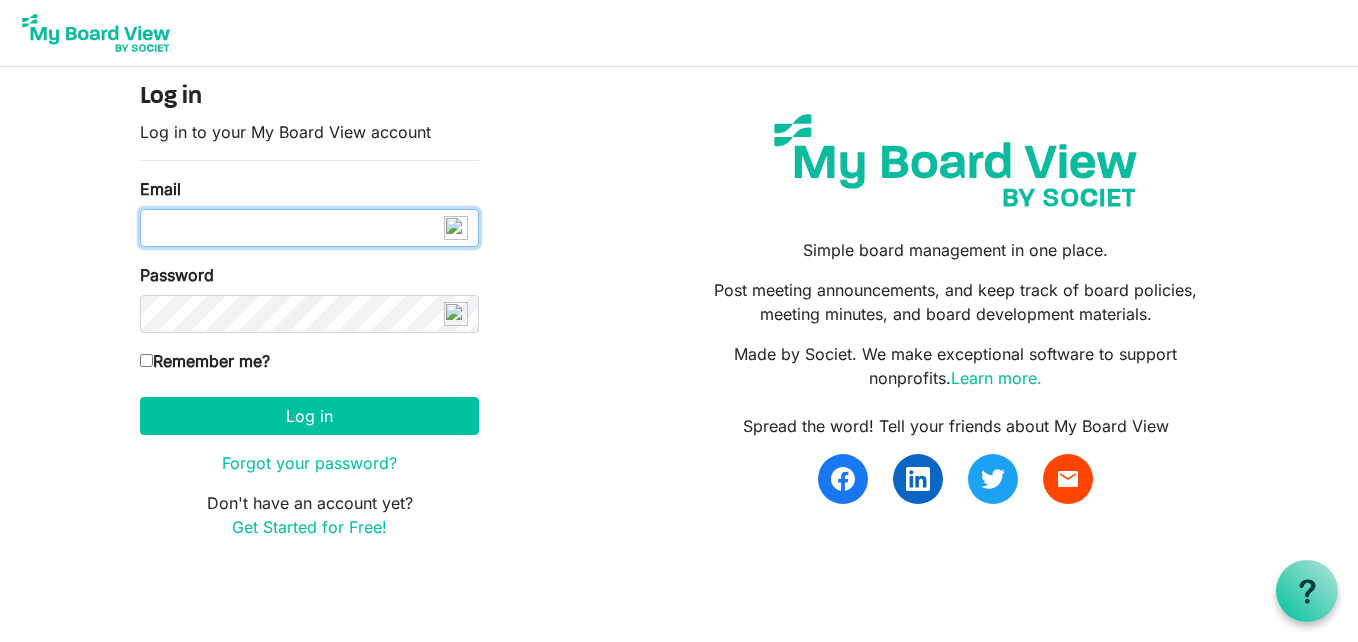 type on "[EMAIL]" 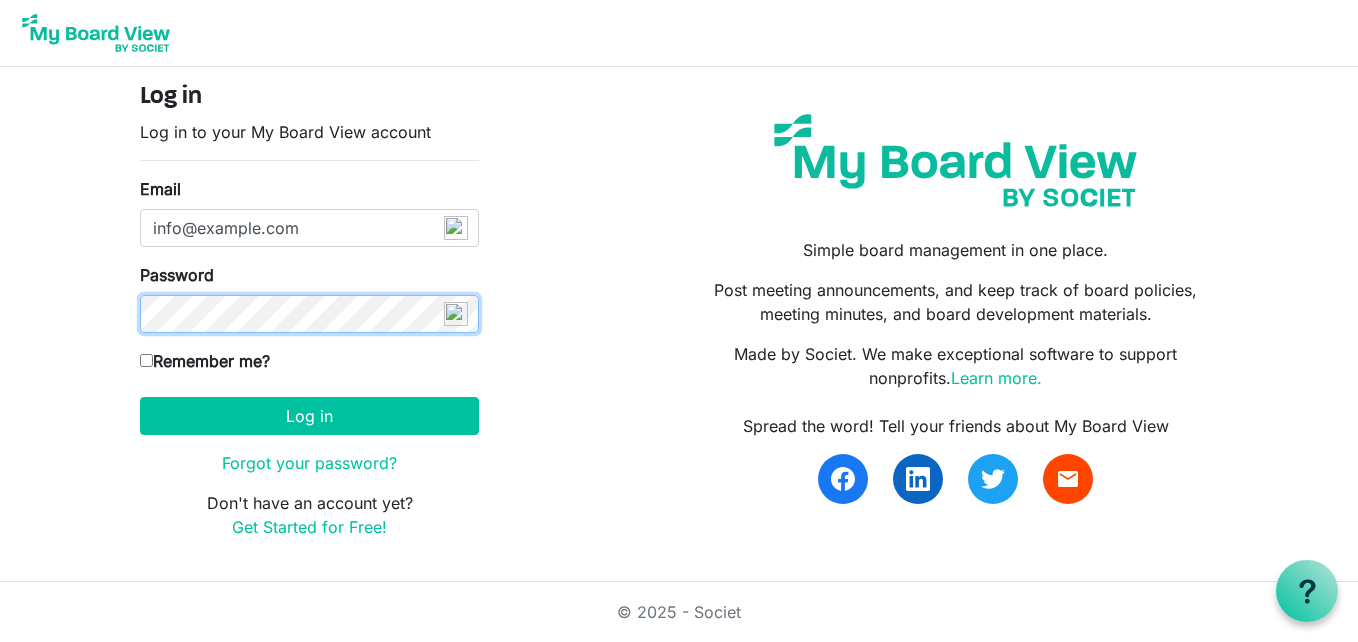 click on "Log in" at bounding box center (309, 416) 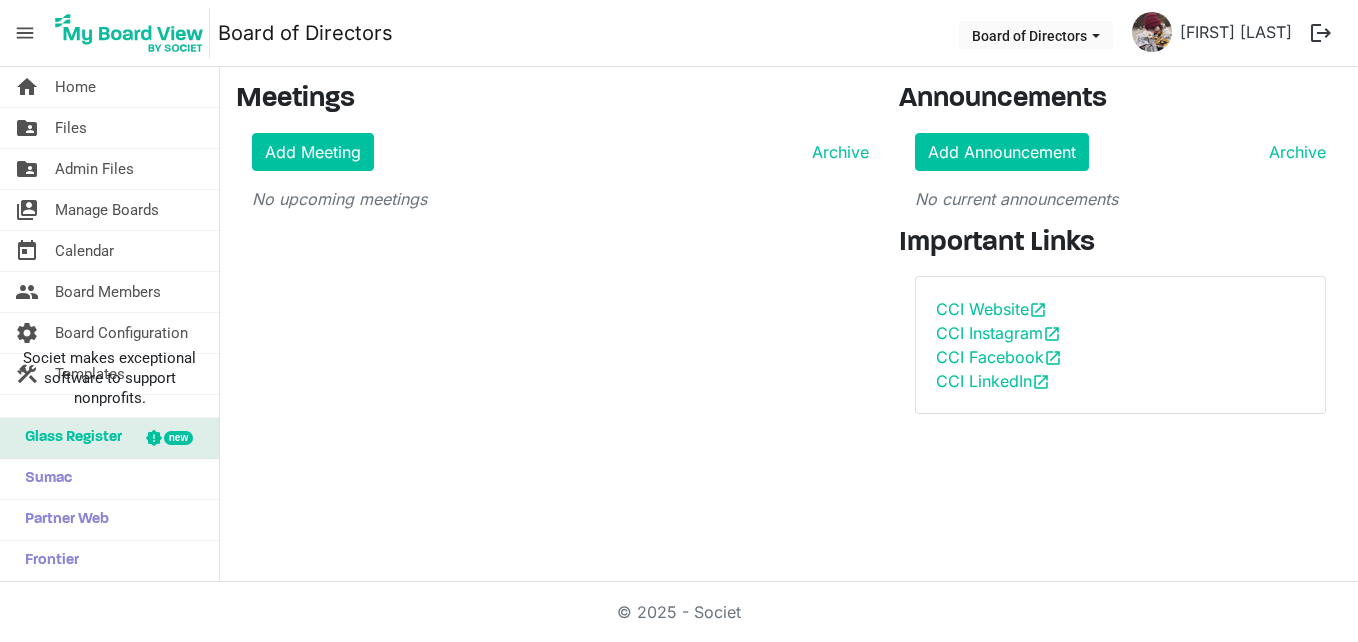 scroll, scrollTop: 0, scrollLeft: 0, axis: both 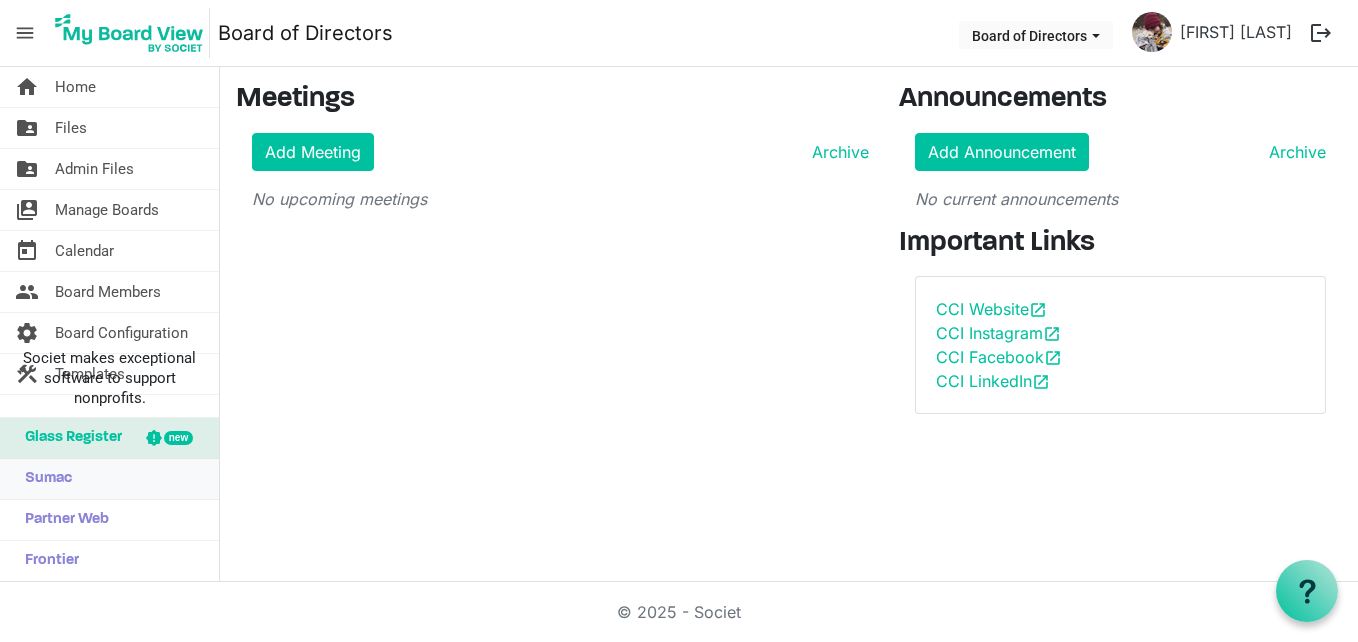 click on "Sumac" at bounding box center (43, 479) 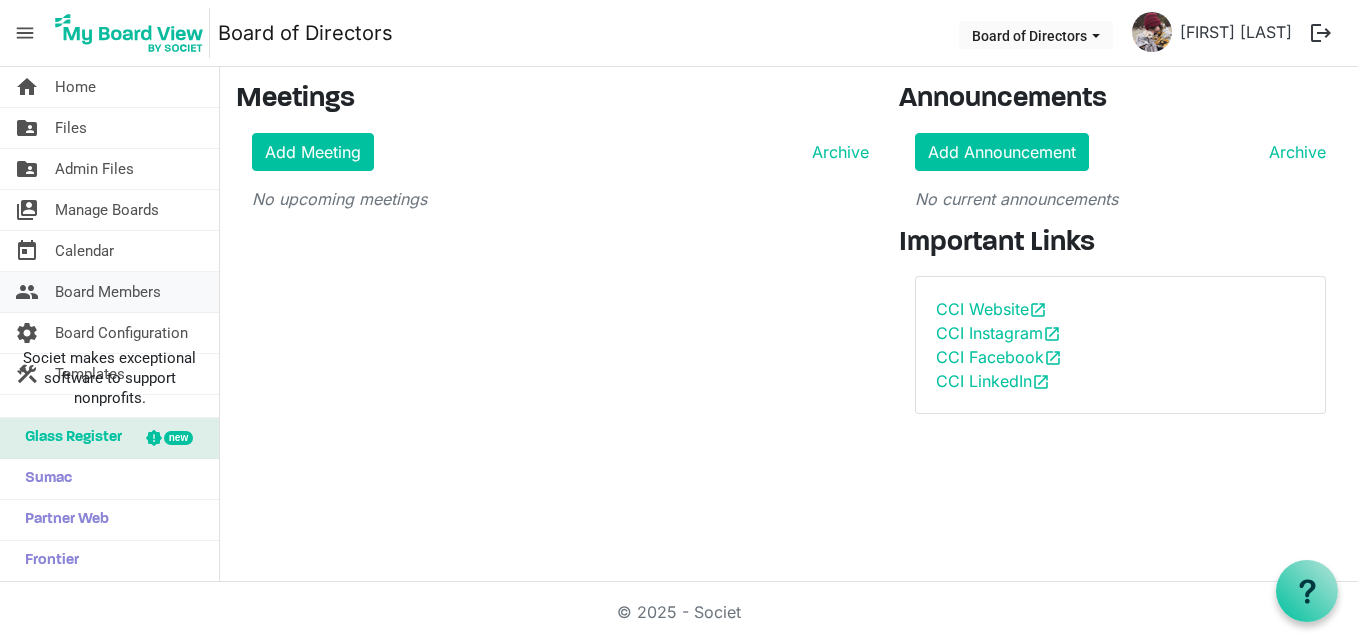 click on "people
Board Members" at bounding box center [109, 292] 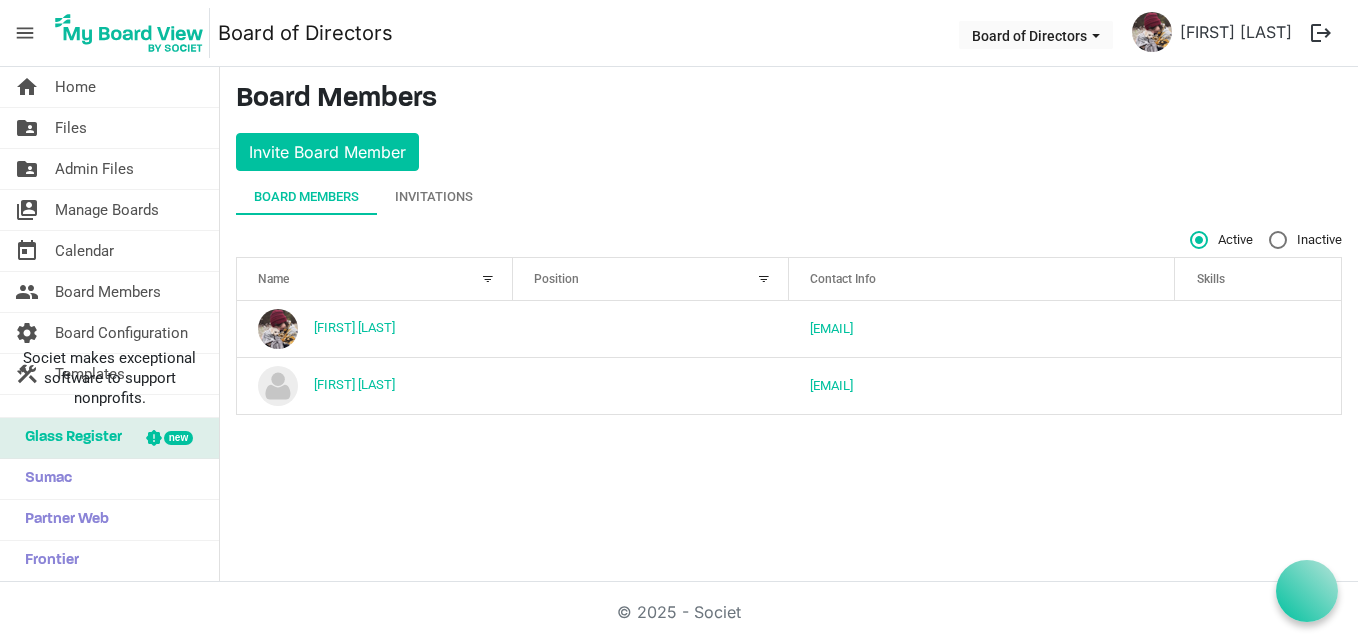 scroll, scrollTop: 0, scrollLeft: 0, axis: both 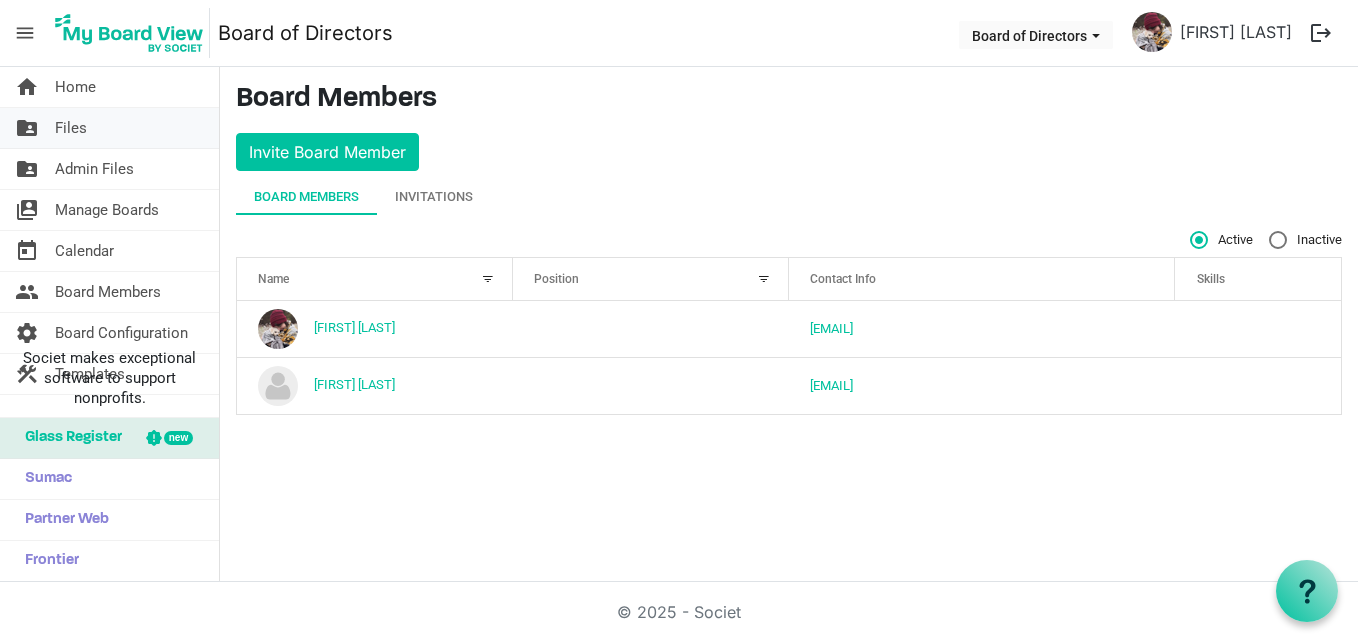 click on "folder_shared
Files" at bounding box center (109, 128) 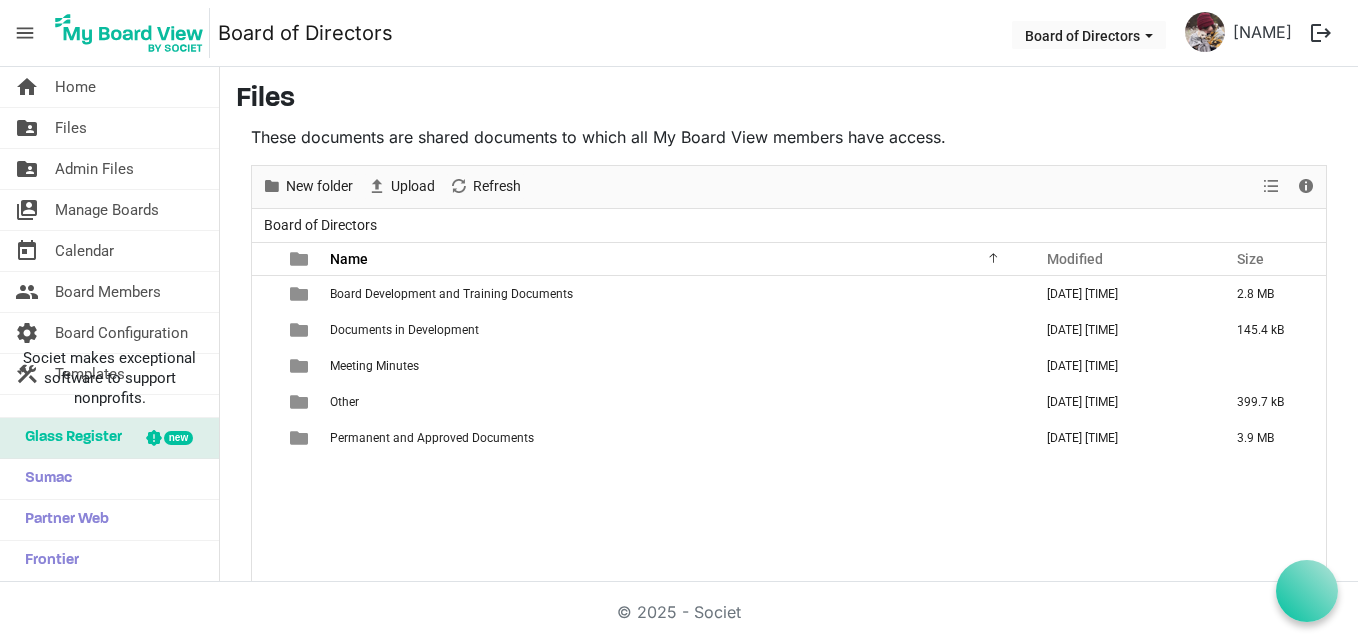 scroll, scrollTop: 0, scrollLeft: 0, axis: both 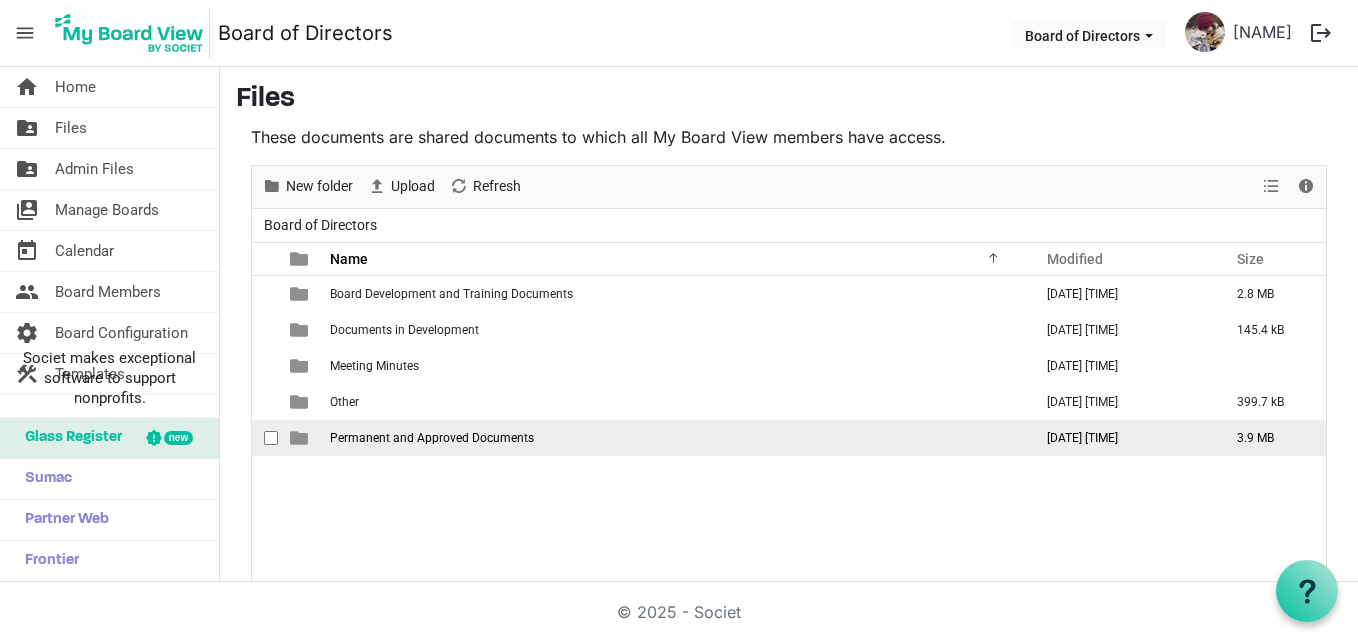 click on "Permanent and Approved Documents" at bounding box center (432, 438) 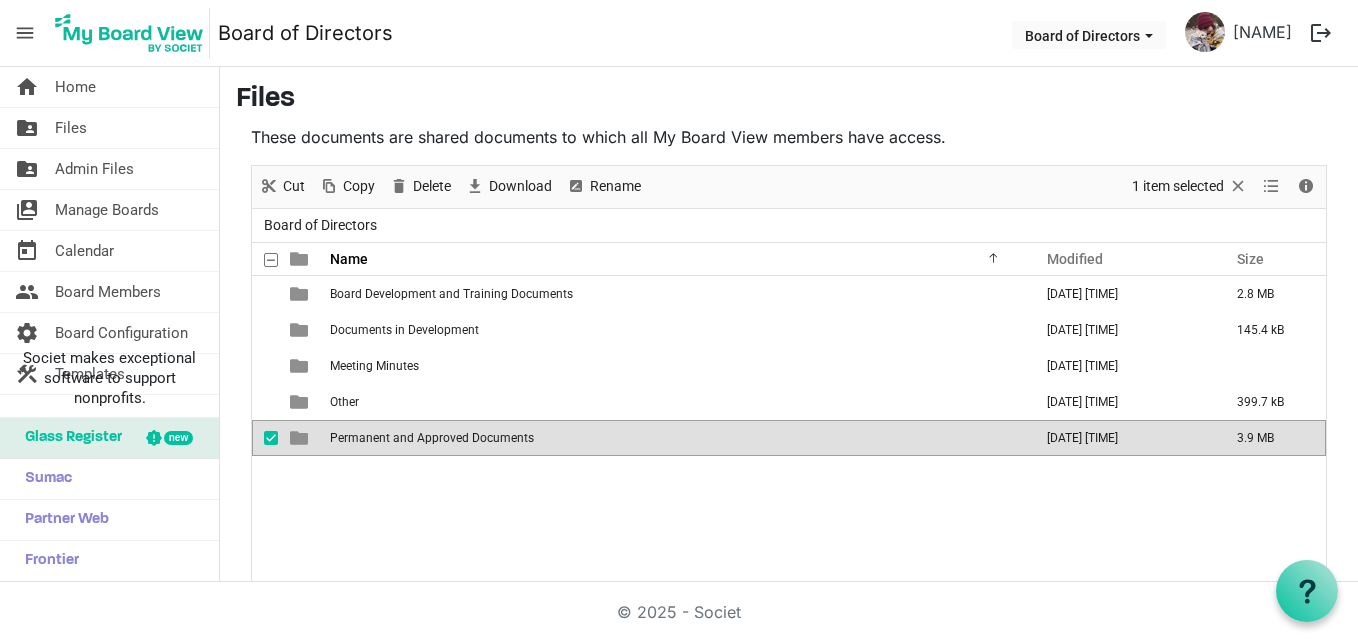 click on "Permanent and Approved Documents" at bounding box center [432, 438] 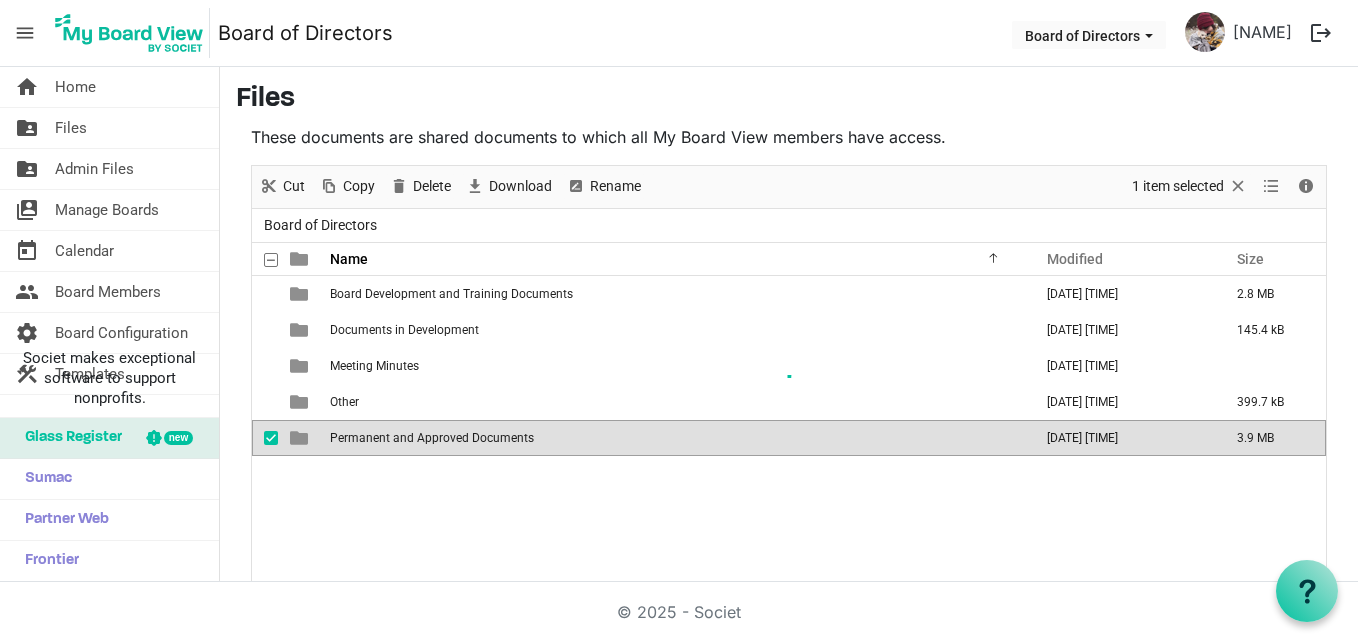 scroll, scrollTop: 32, scrollLeft: 0, axis: vertical 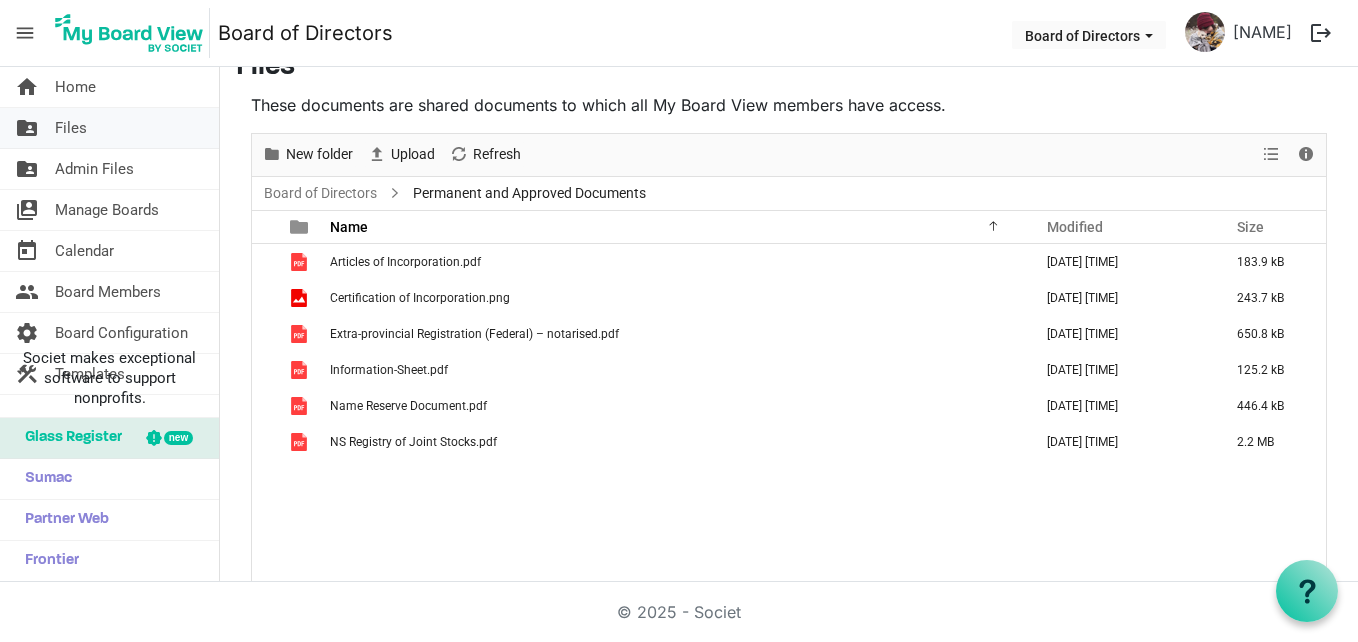click on "folder_shared
Files" at bounding box center (109, 128) 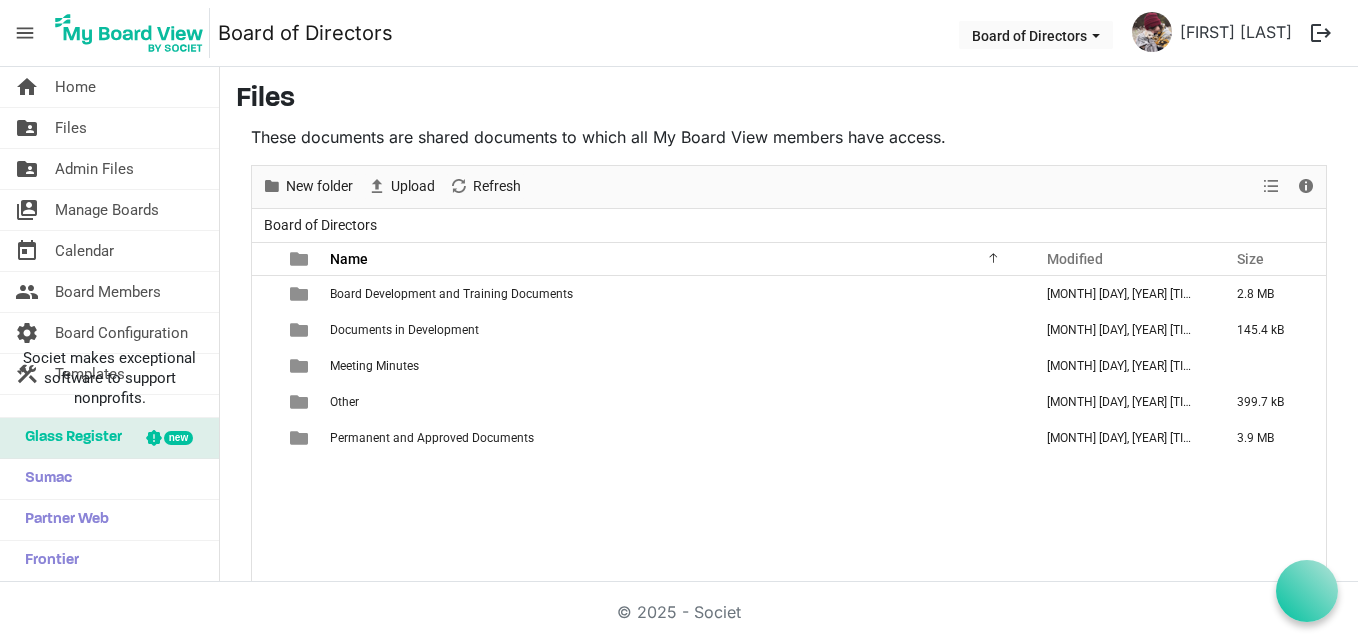 scroll, scrollTop: 0, scrollLeft: 0, axis: both 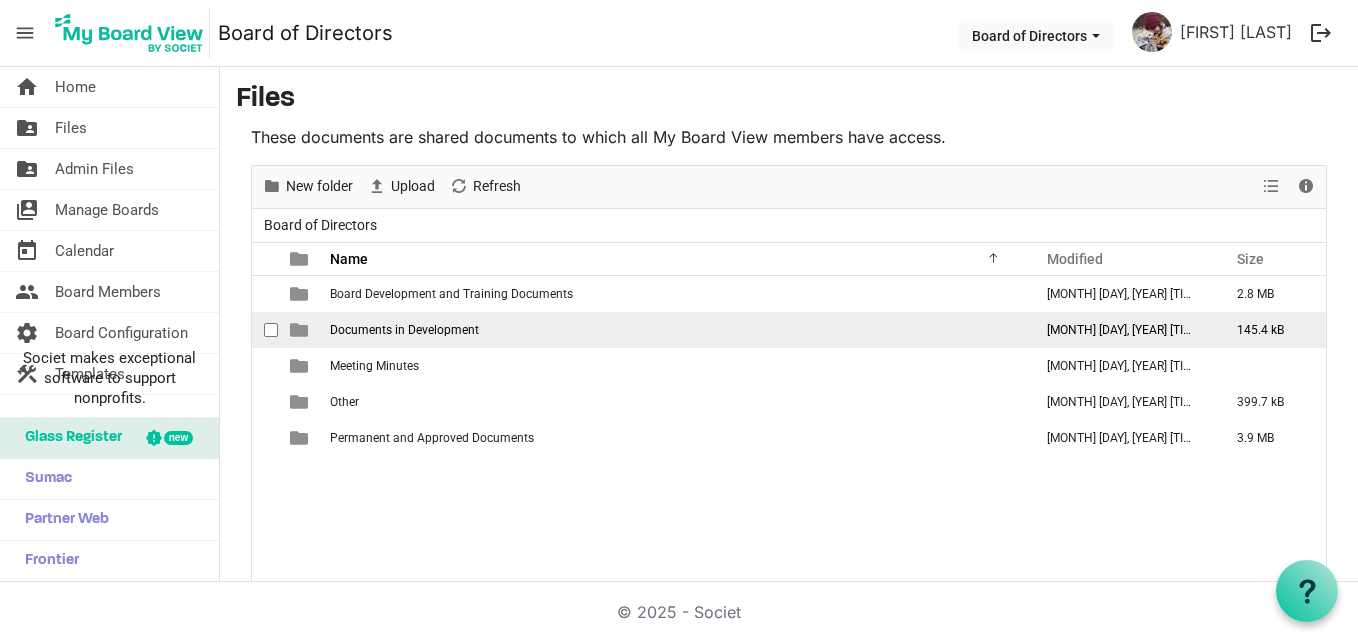 click on "Documents in Development" at bounding box center (404, 330) 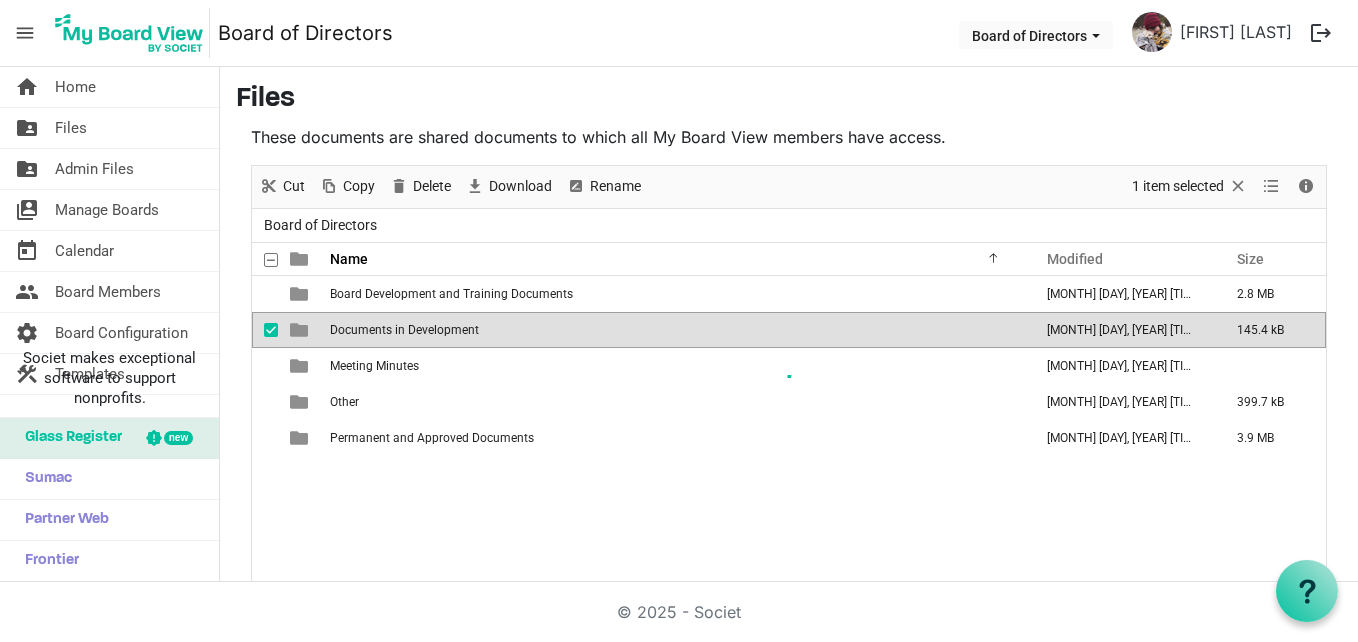 scroll, scrollTop: 32, scrollLeft: 0, axis: vertical 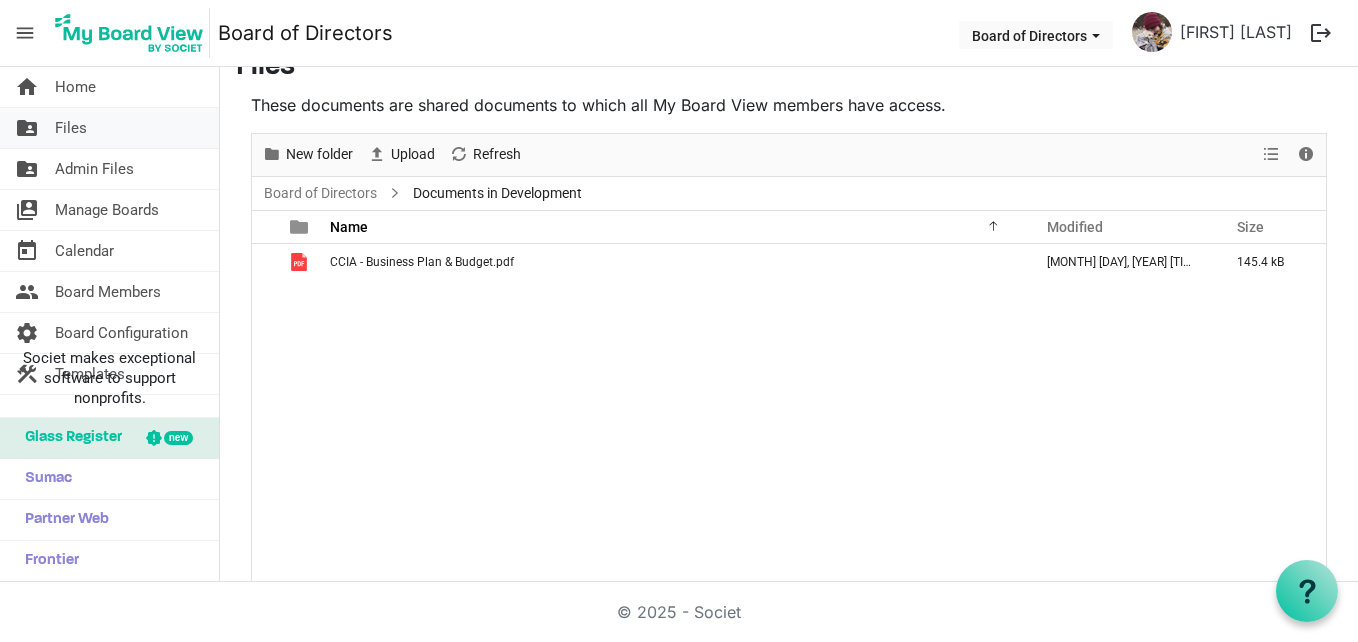 click on "folder_shared
Files" at bounding box center (109, 128) 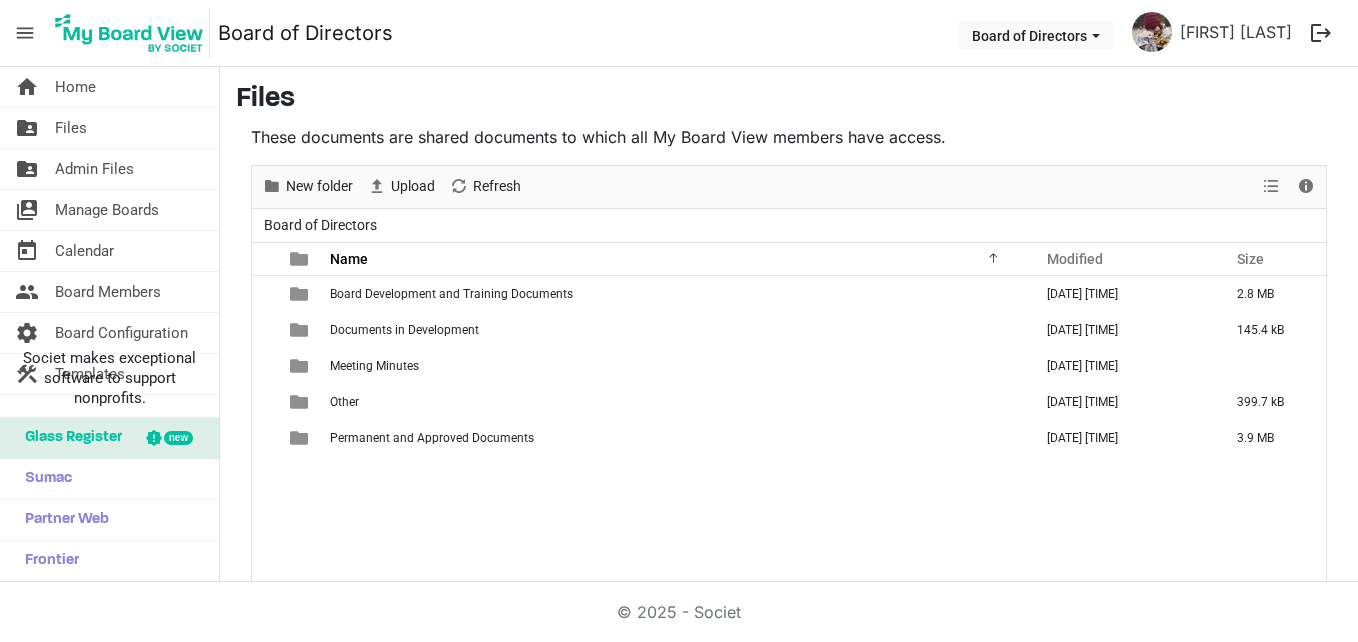 scroll, scrollTop: 0, scrollLeft: 0, axis: both 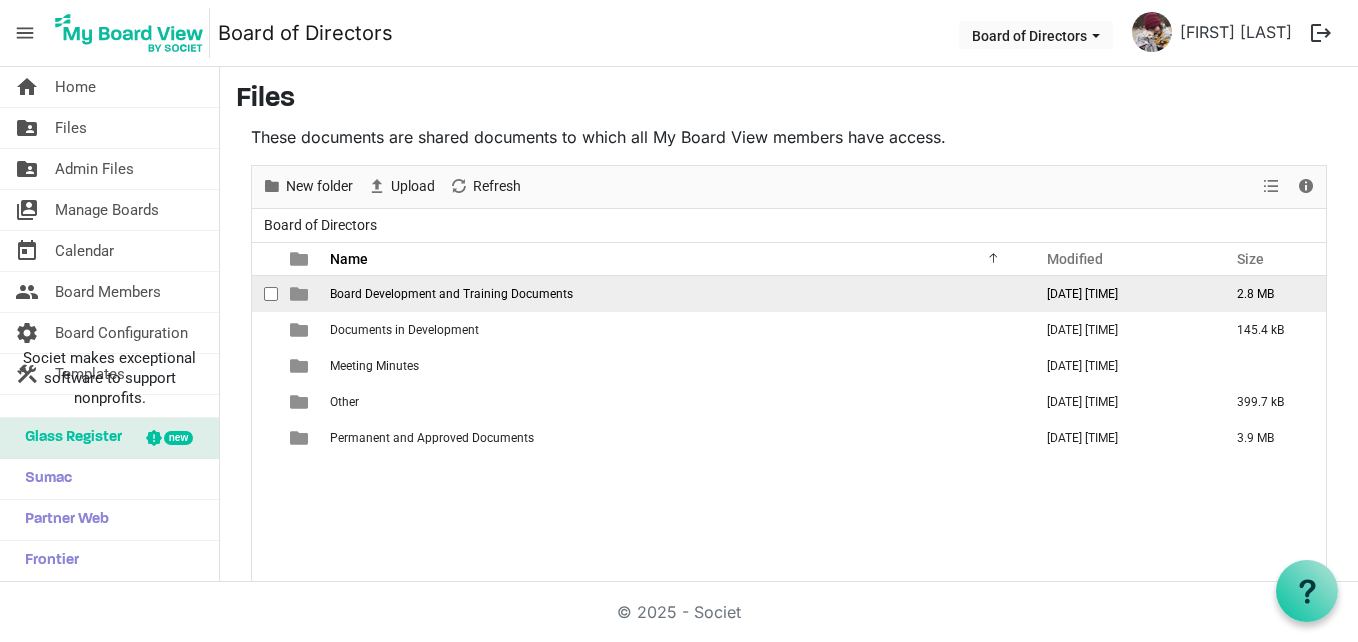 click on "Board Development and Training Documents" at bounding box center [451, 294] 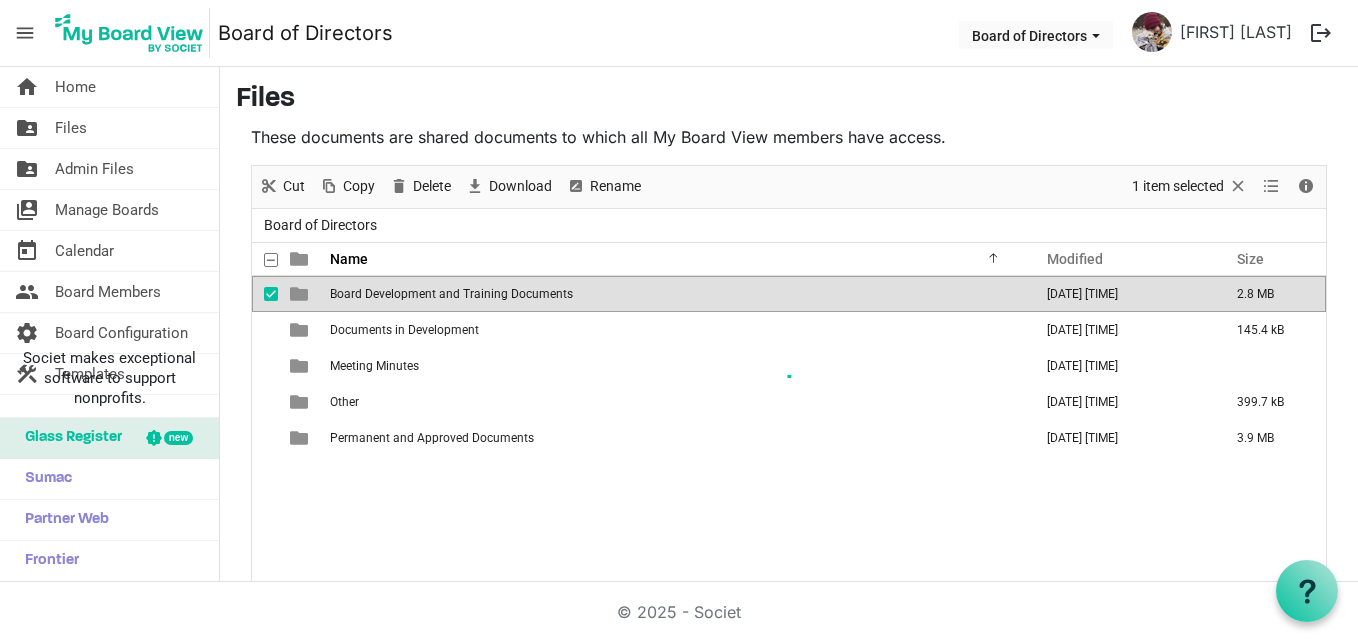scroll, scrollTop: 32, scrollLeft: 0, axis: vertical 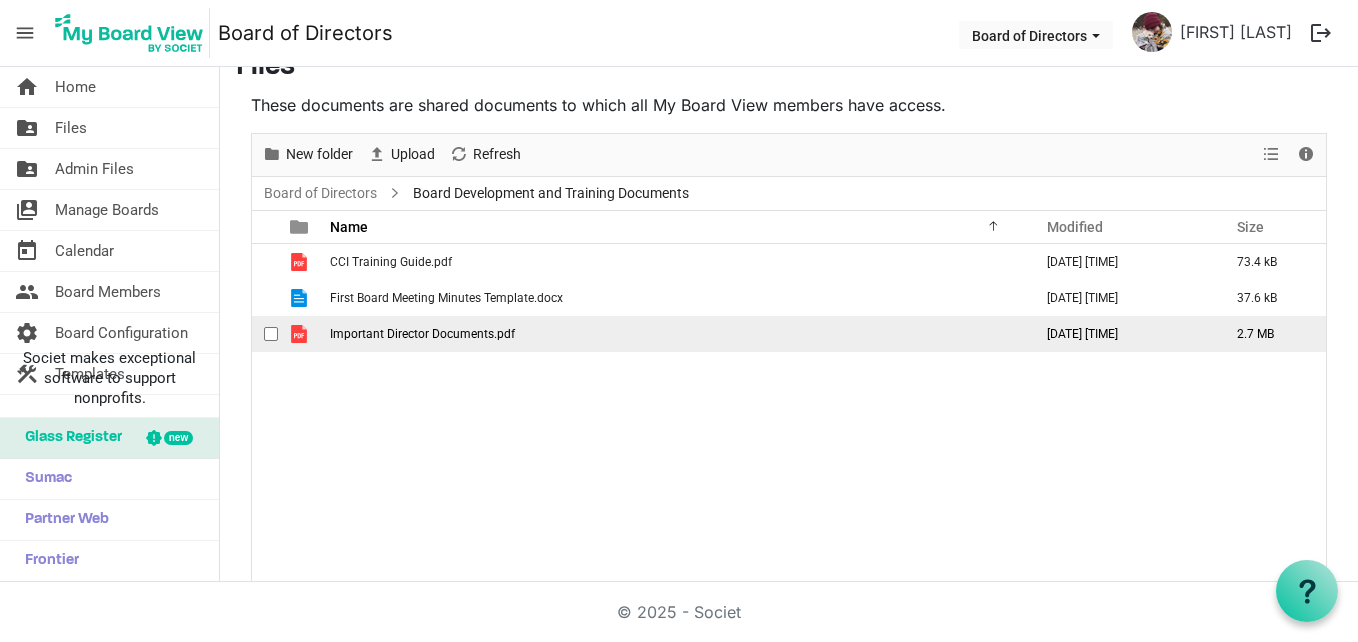 click on "Important Director Documents.pdf" at bounding box center (422, 334) 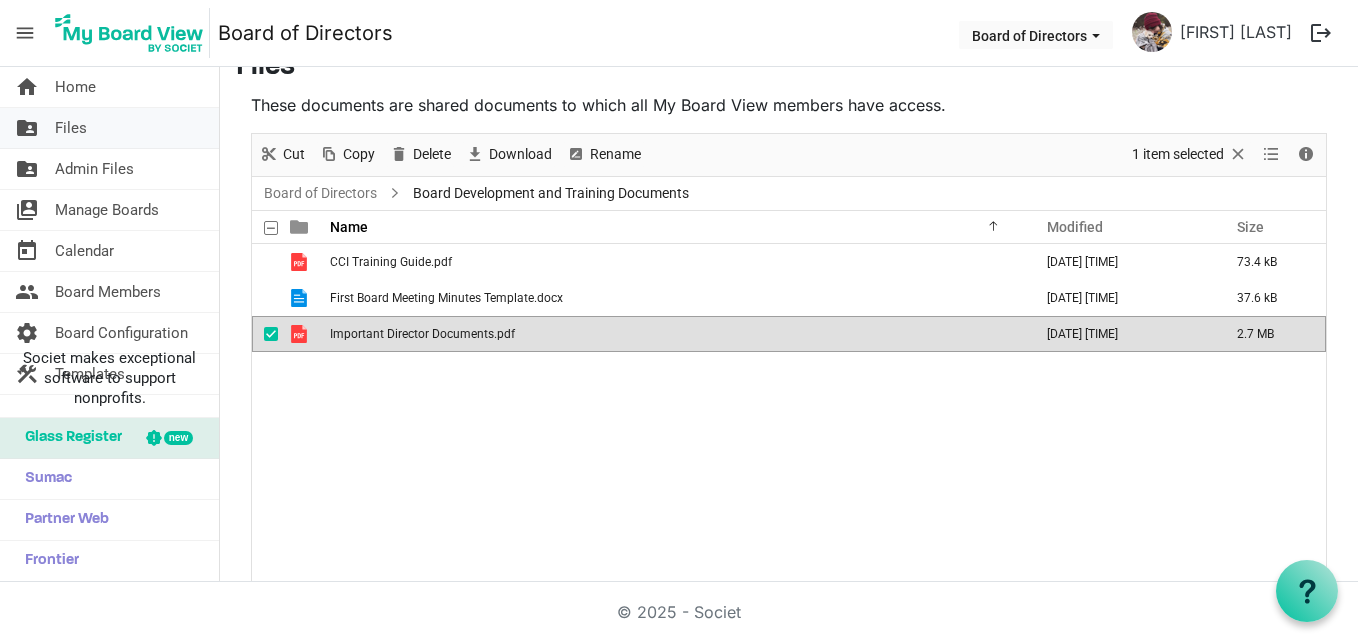 click on "folder_shared
Files" at bounding box center [109, 128] 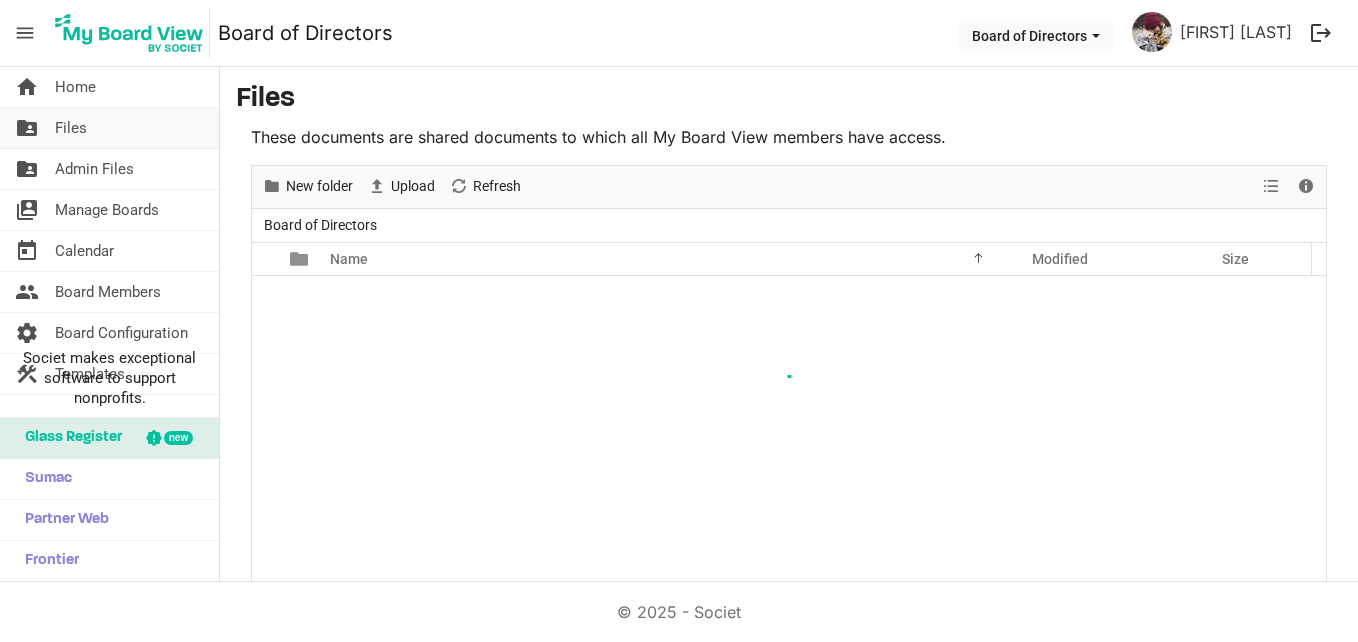 scroll, scrollTop: 0, scrollLeft: 0, axis: both 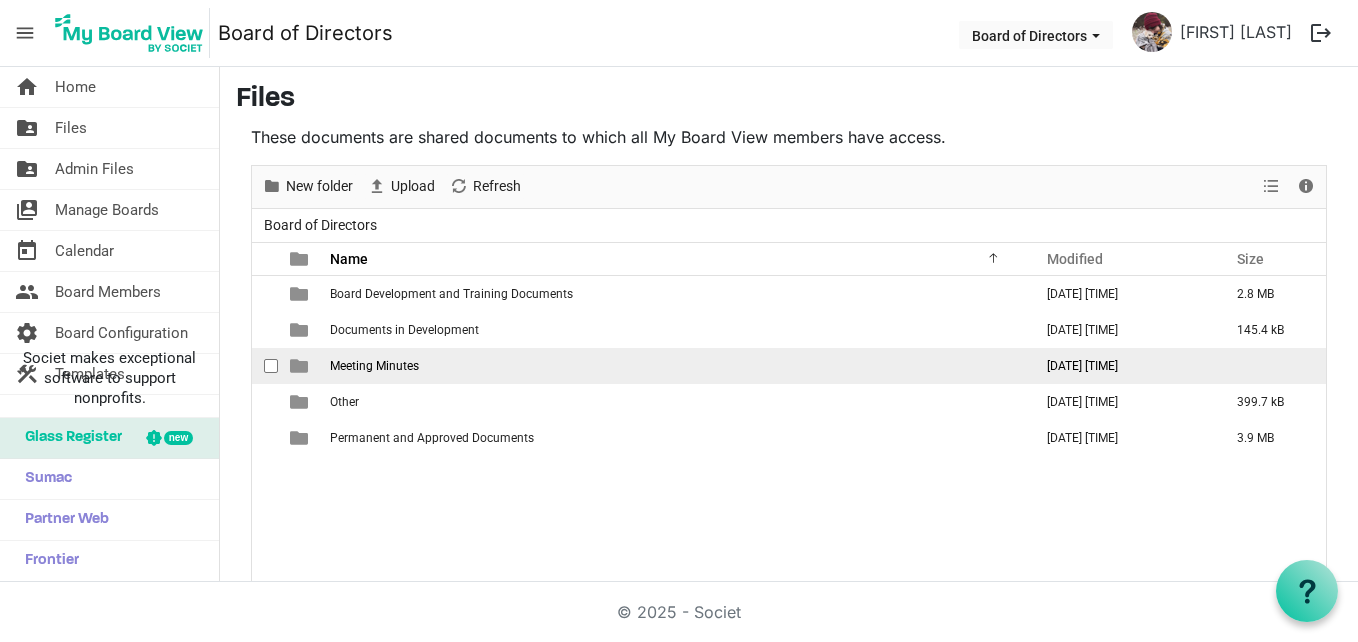 click on "Meeting Minutes" at bounding box center [374, 366] 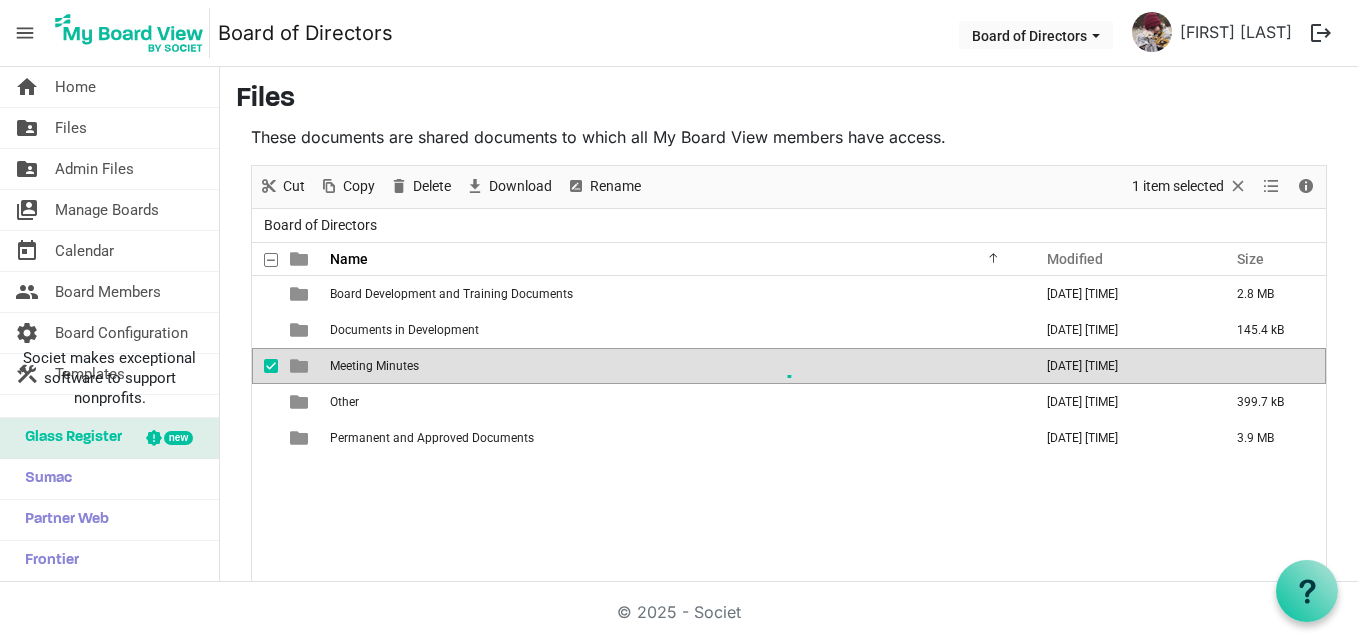 scroll, scrollTop: 32, scrollLeft: 0, axis: vertical 